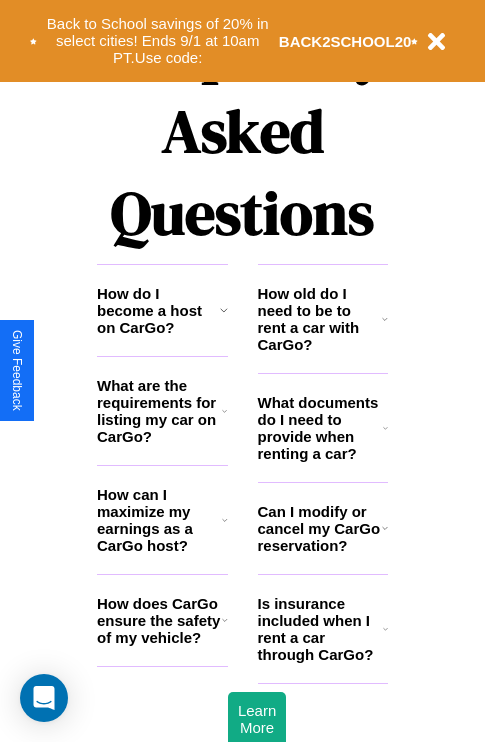 scroll, scrollTop: 2423, scrollLeft: 0, axis: vertical 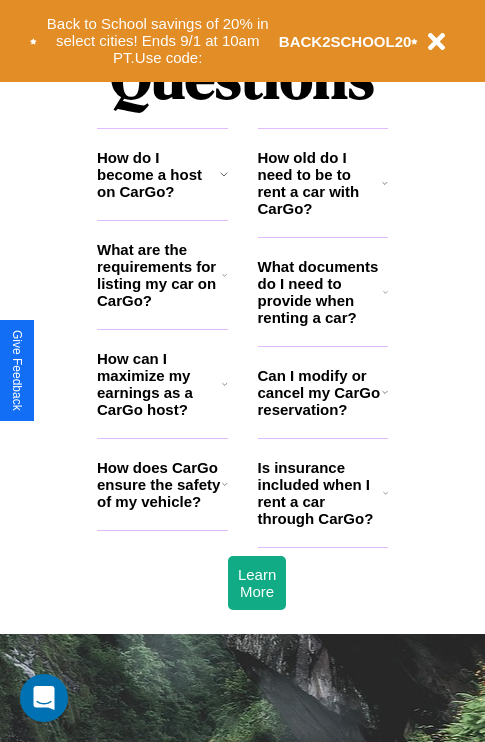 click 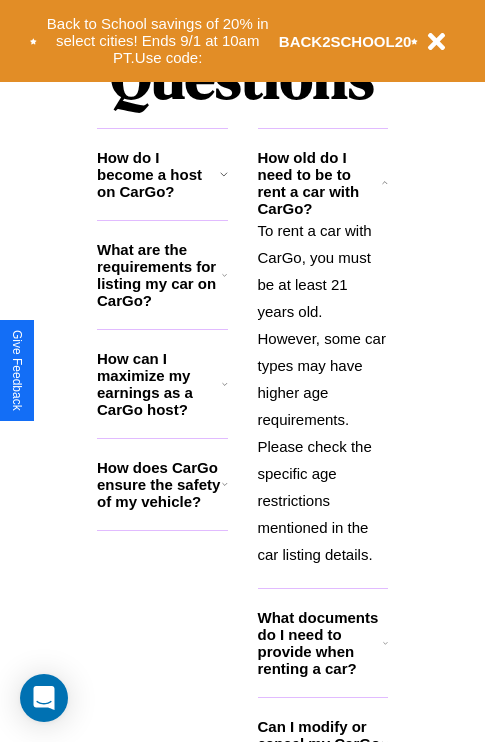 click 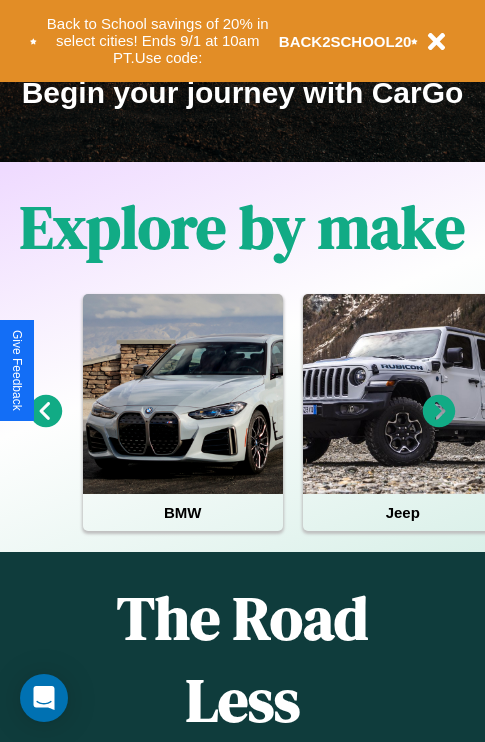 scroll, scrollTop: 308, scrollLeft: 0, axis: vertical 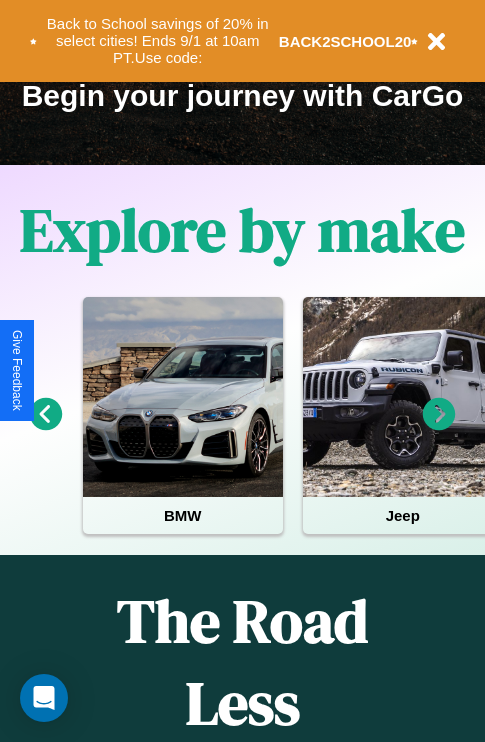 click 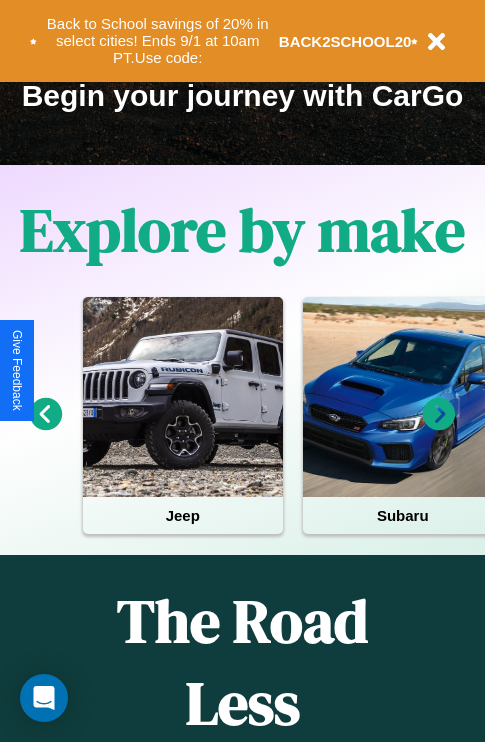 click 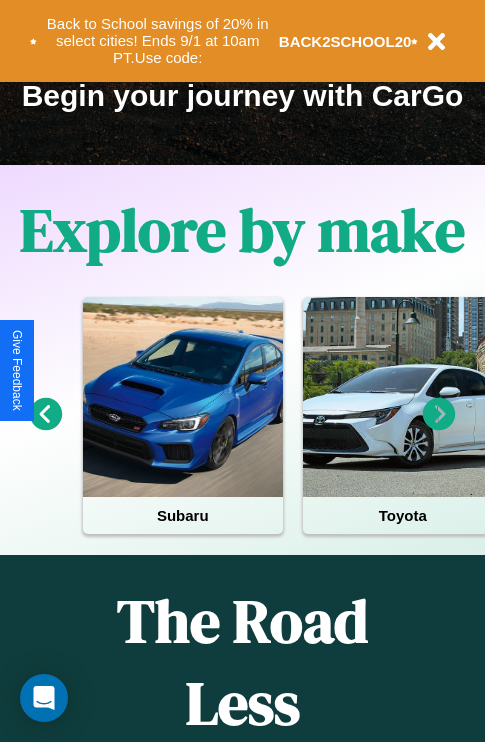 click 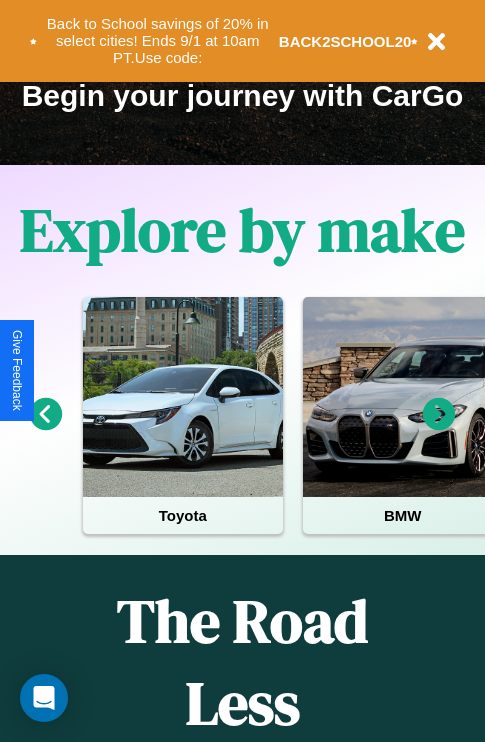 click 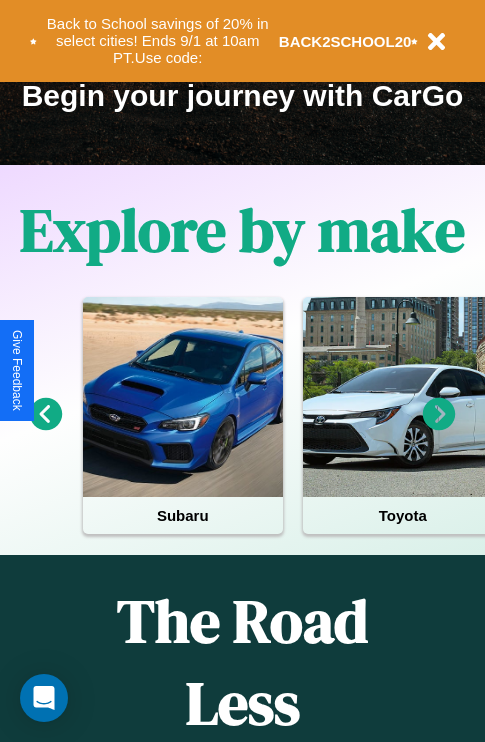 click 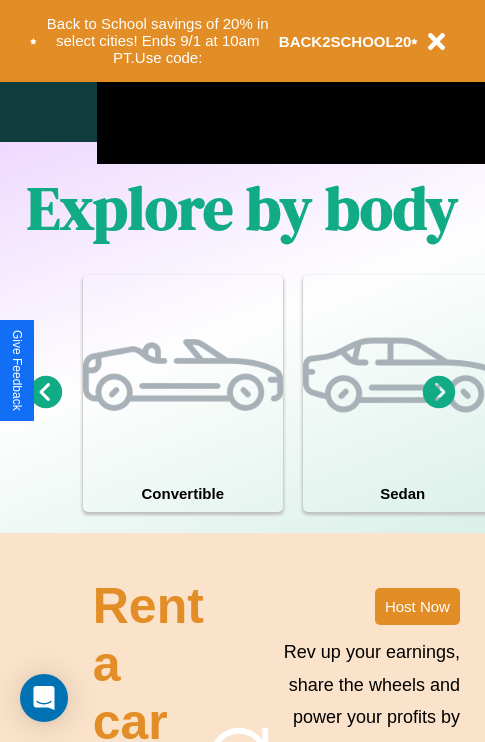 scroll, scrollTop: 1558, scrollLeft: 0, axis: vertical 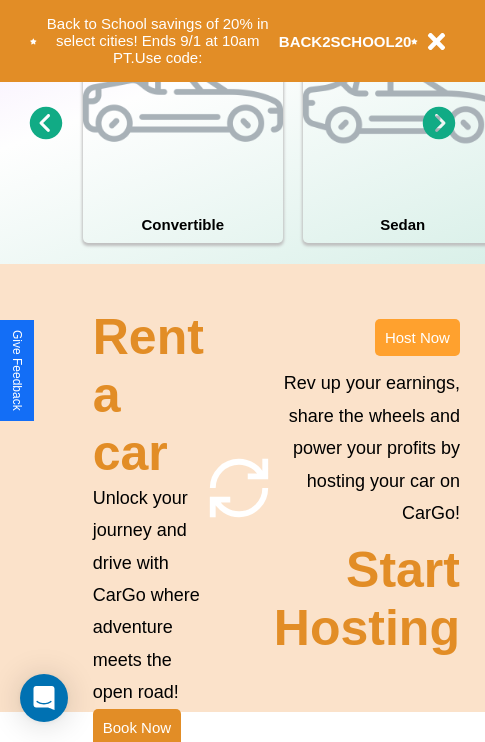 click on "Host Now" at bounding box center (417, 337) 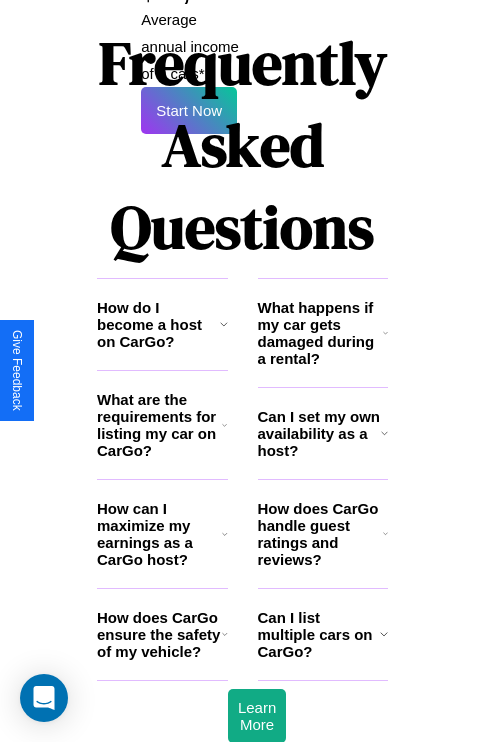 scroll, scrollTop: 3255, scrollLeft: 0, axis: vertical 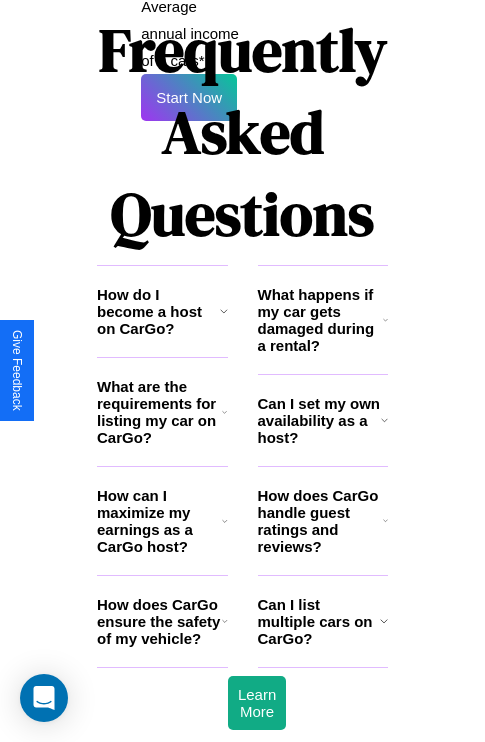 click on "Can I set my own availability as a host?" at bounding box center [319, 420] 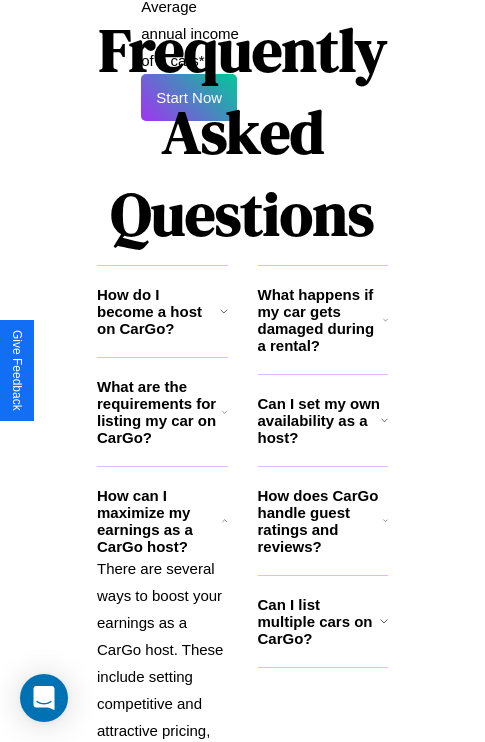 click 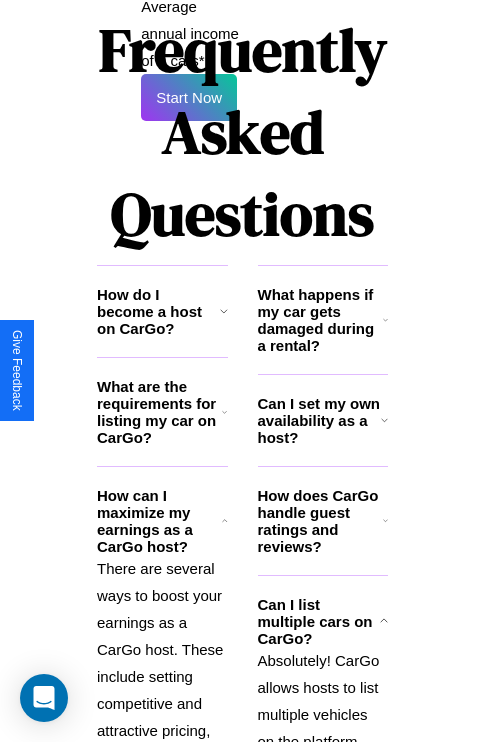 click on "There are several ways to boost your earnings as a CarGo host. These include setting competitive and attractive pricing, maintaining your car in good condition, offering additional amenities or services, and providing excellent customer service to earn positive reviews and repeat bookings." at bounding box center [162, 798] 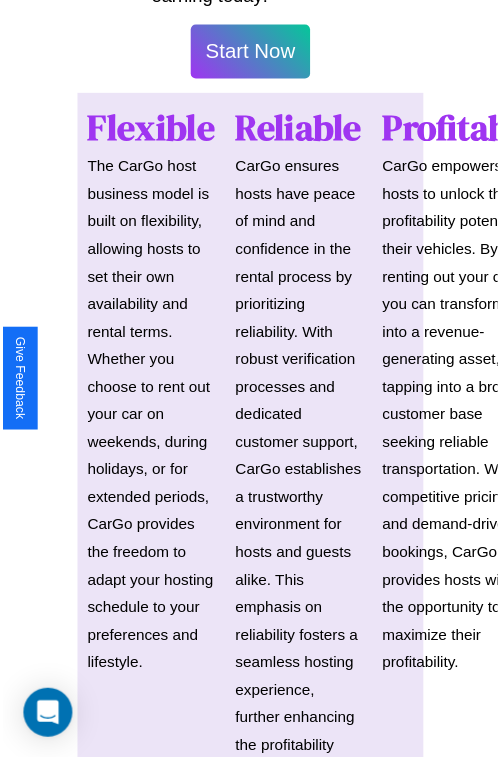 scroll, scrollTop: 1417, scrollLeft: 0, axis: vertical 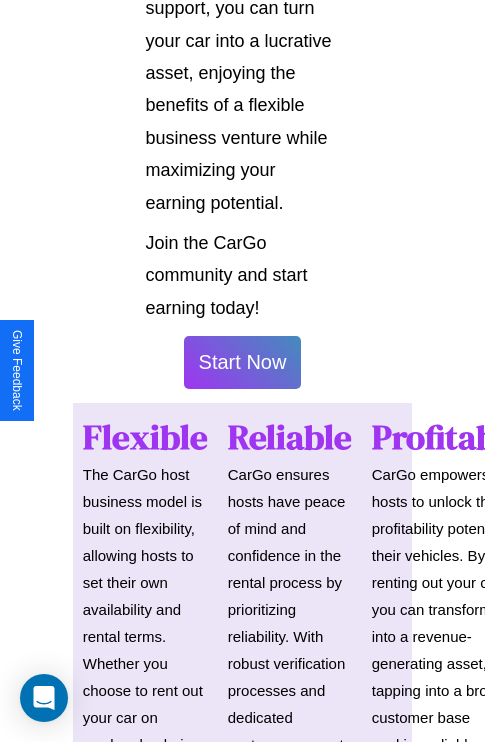 click on "Start Now" at bounding box center [243, 362] 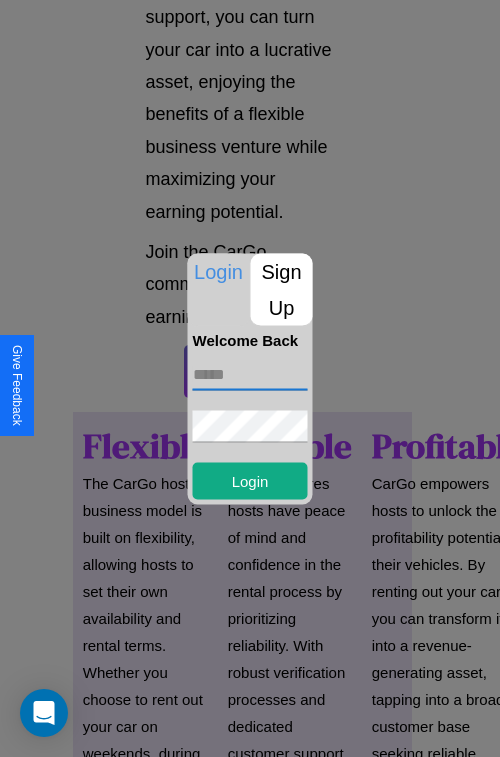 click at bounding box center (250, 374) 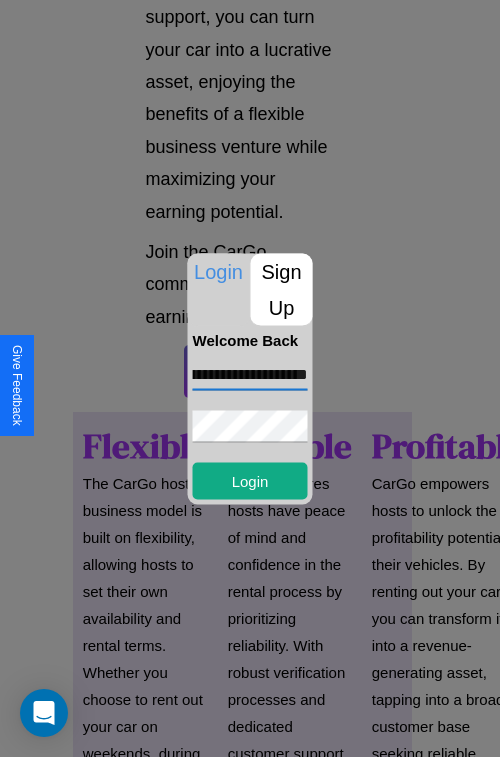 scroll, scrollTop: 0, scrollLeft: 81, axis: horizontal 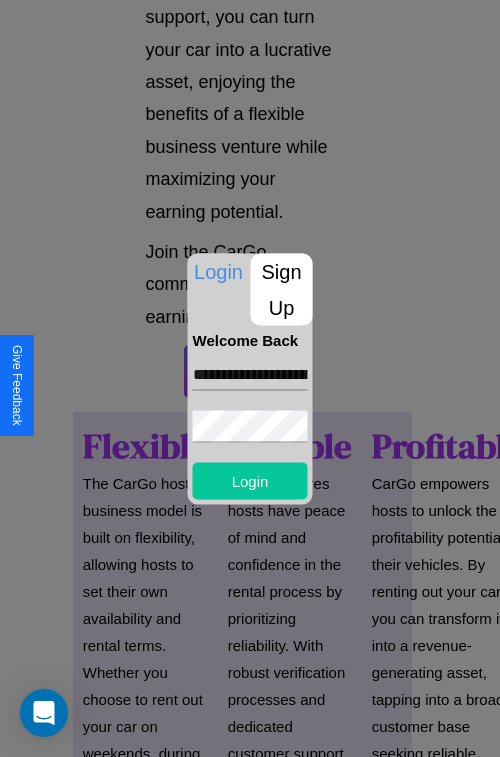 click on "Login" at bounding box center [250, 480] 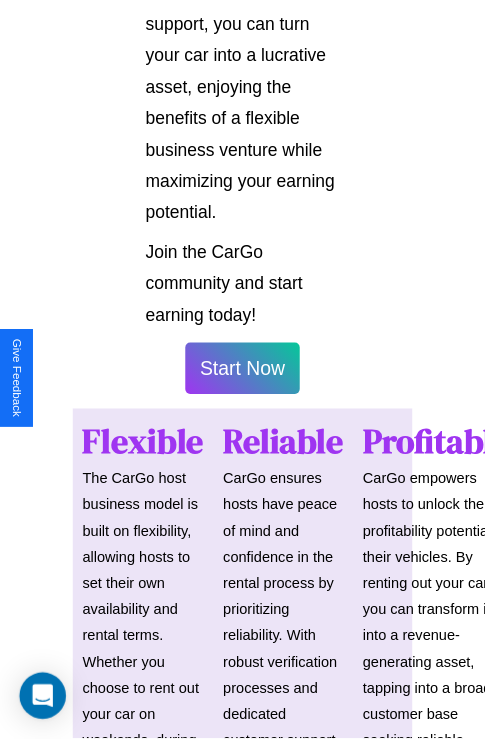 scroll, scrollTop: 1419, scrollLeft: 0, axis: vertical 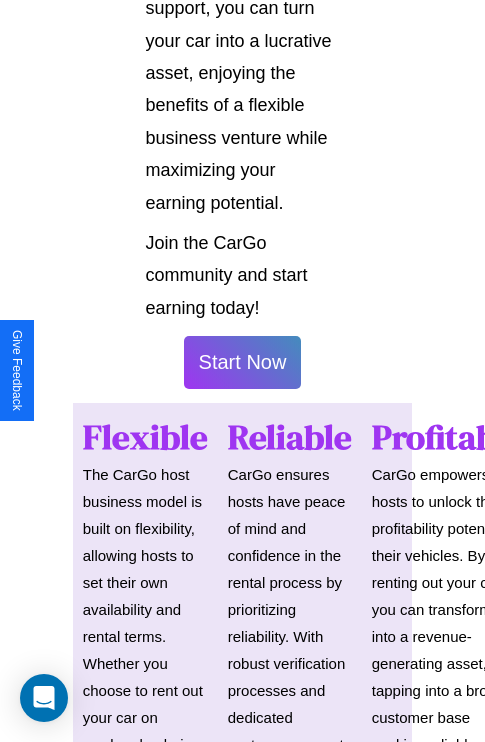 click on "Start Now" at bounding box center (243, 362) 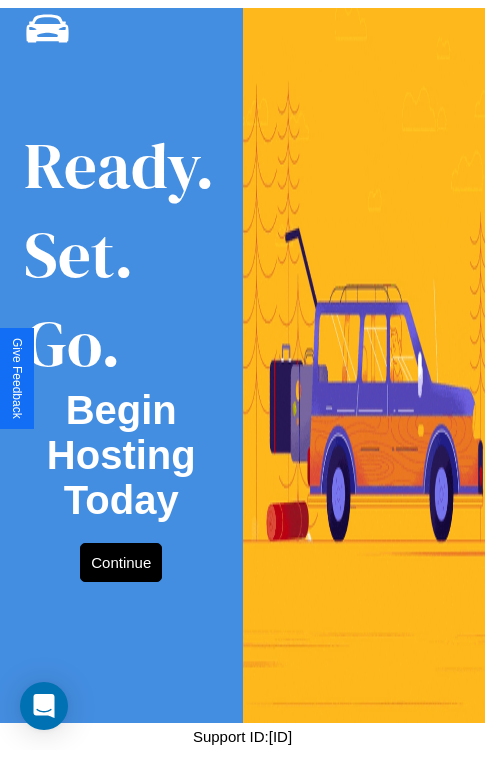 scroll, scrollTop: 0, scrollLeft: 0, axis: both 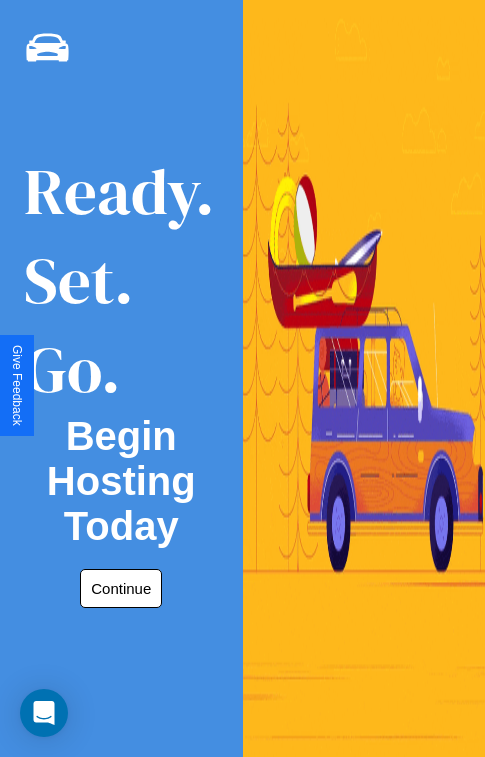 click on "Continue" at bounding box center [121, 588] 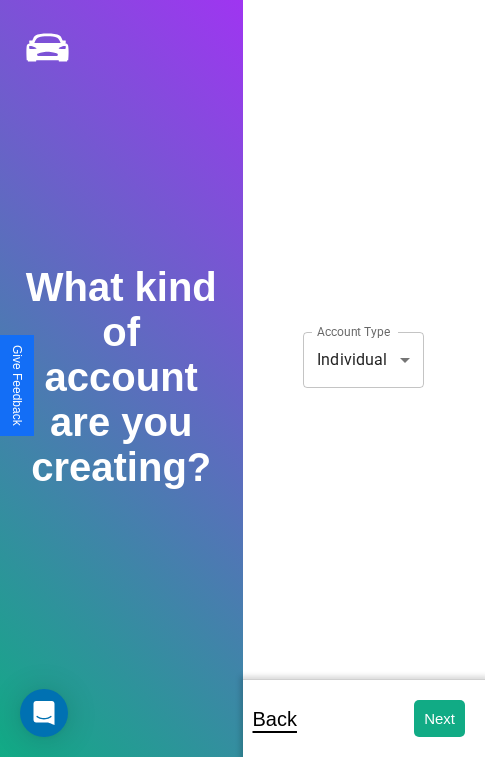 click on "**********" at bounding box center [242, 392] 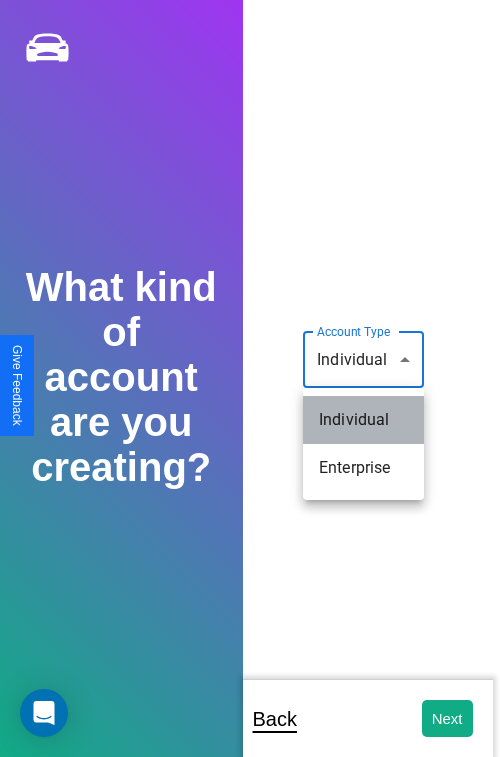 click on "Individual" at bounding box center [363, 420] 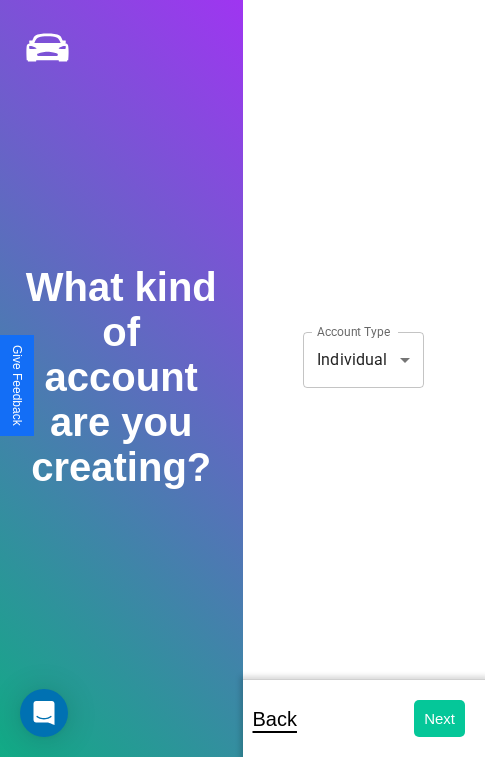 click on "Next" at bounding box center (439, 718) 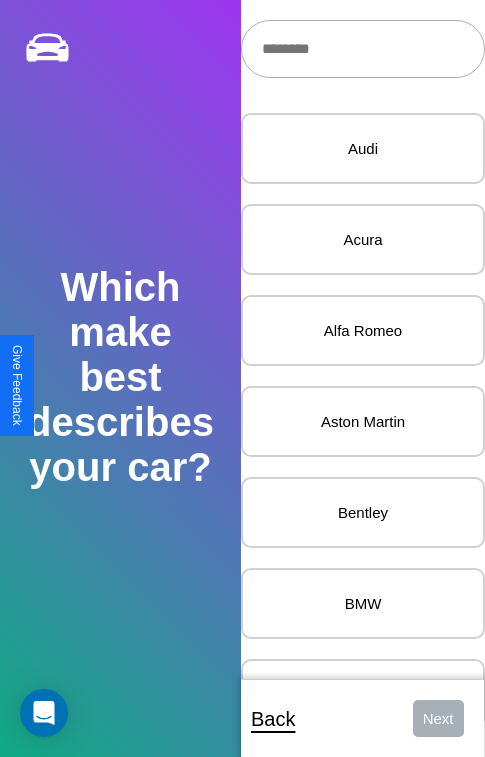 scroll, scrollTop: 27, scrollLeft: 0, axis: vertical 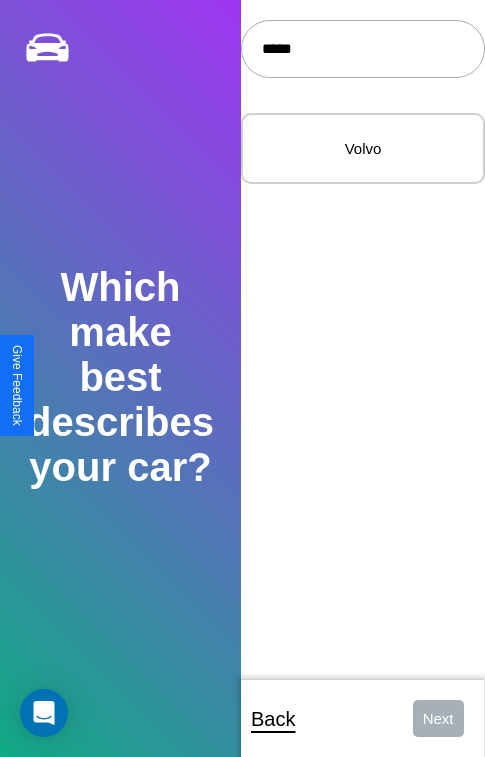 type on "*****" 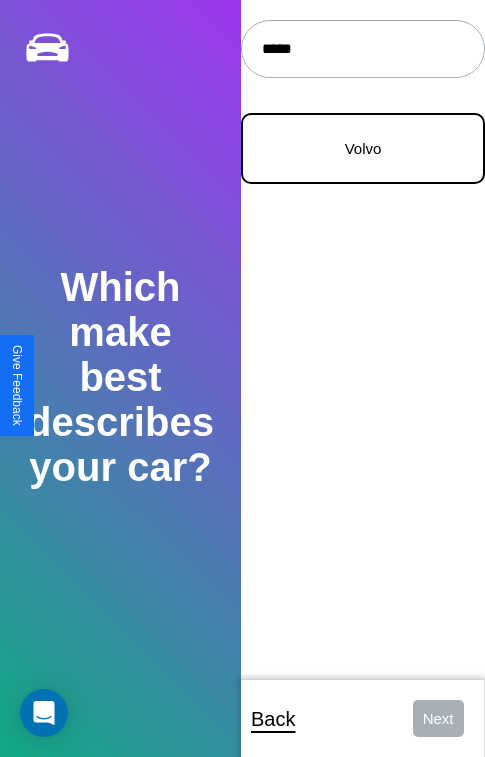 click on "Volvo" at bounding box center (363, 148) 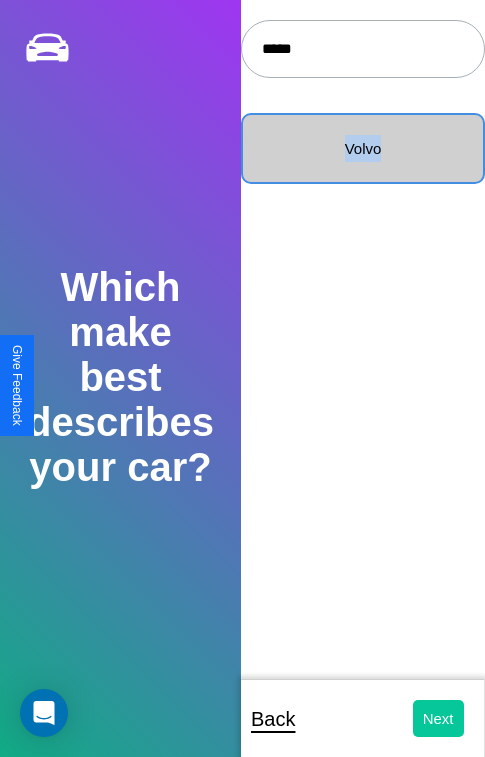 click on "Next" at bounding box center (438, 718) 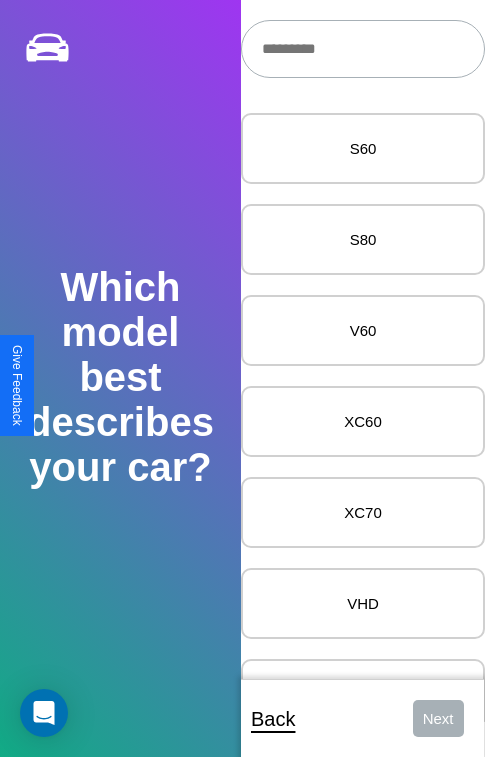 click at bounding box center [363, 49] 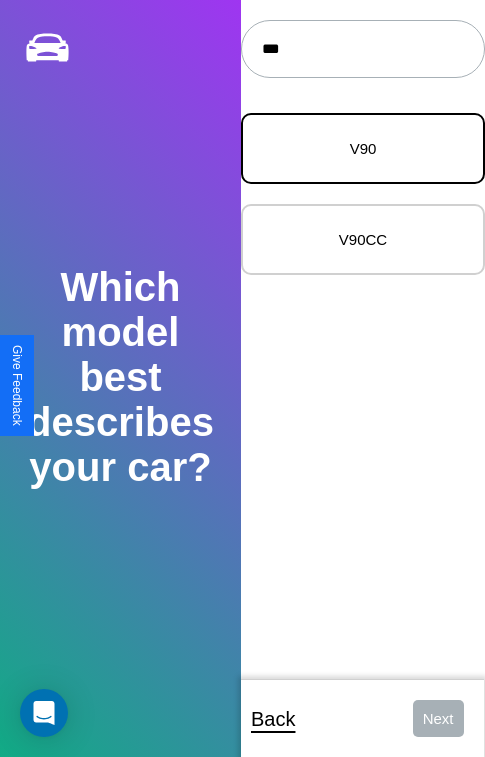 type on "***" 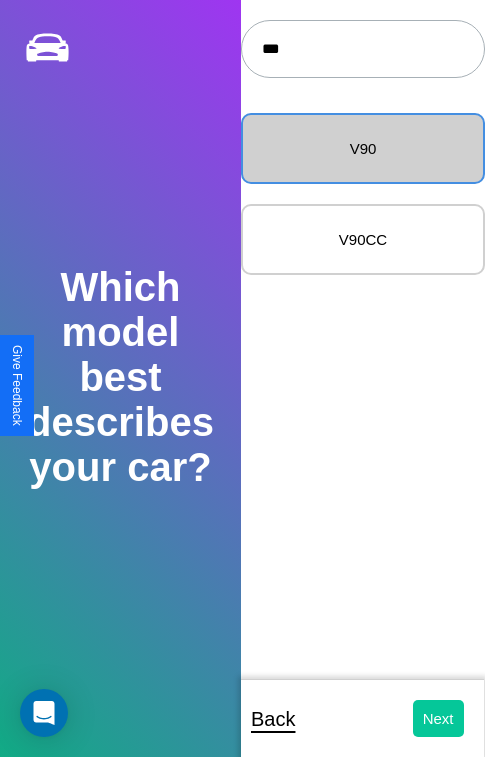 click on "Next" at bounding box center (438, 718) 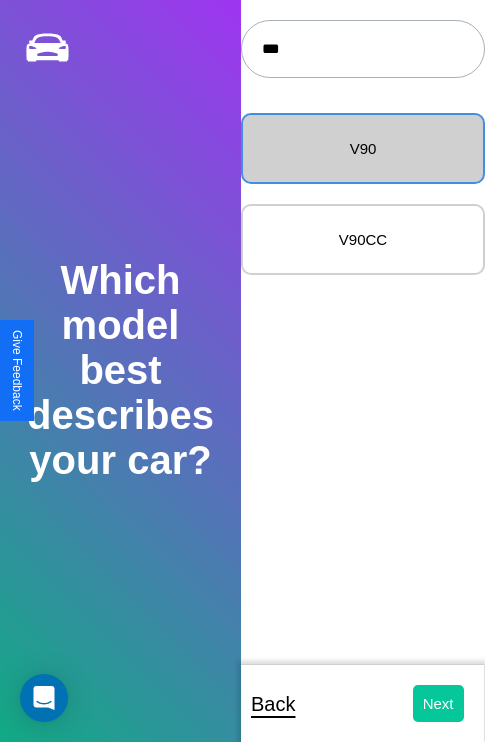 select on "*****" 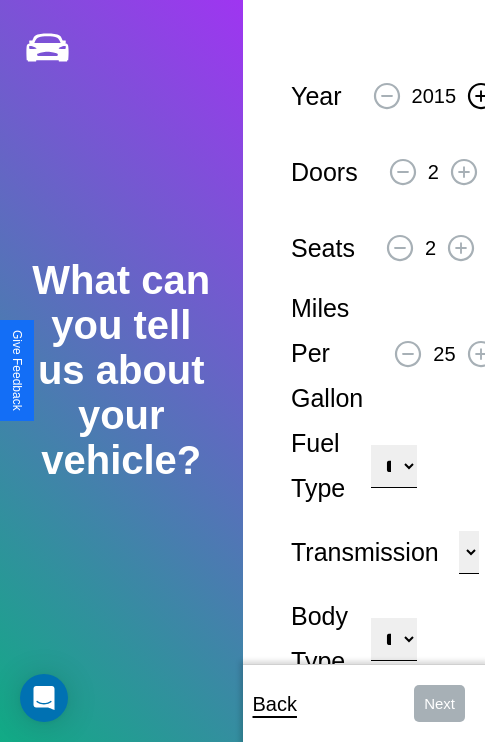 click 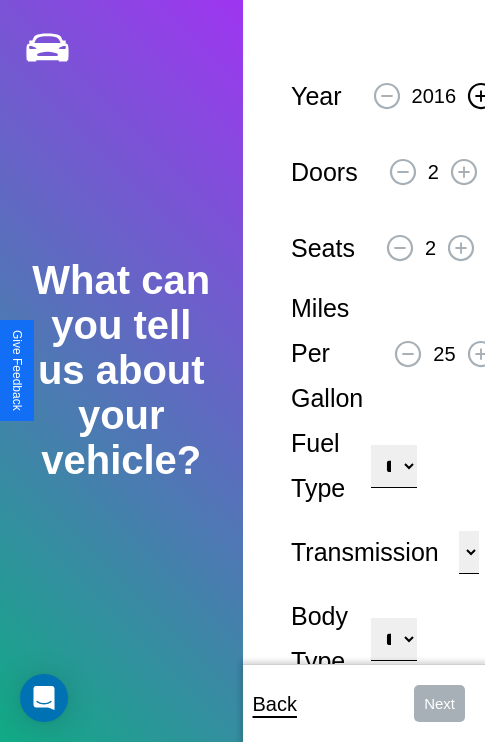 click 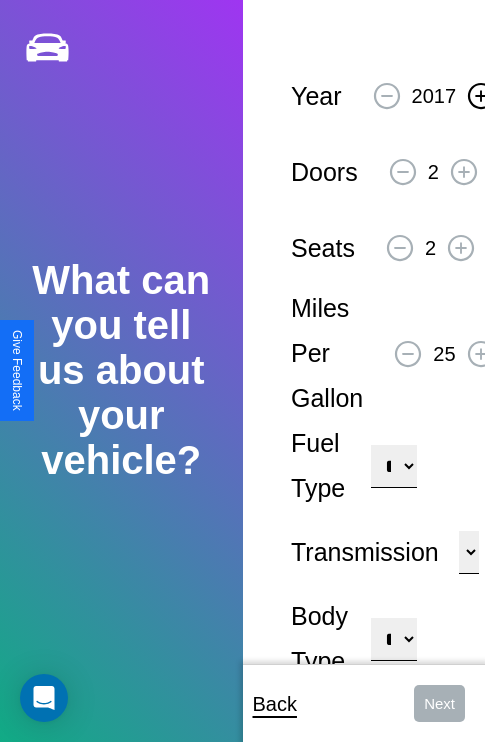 click 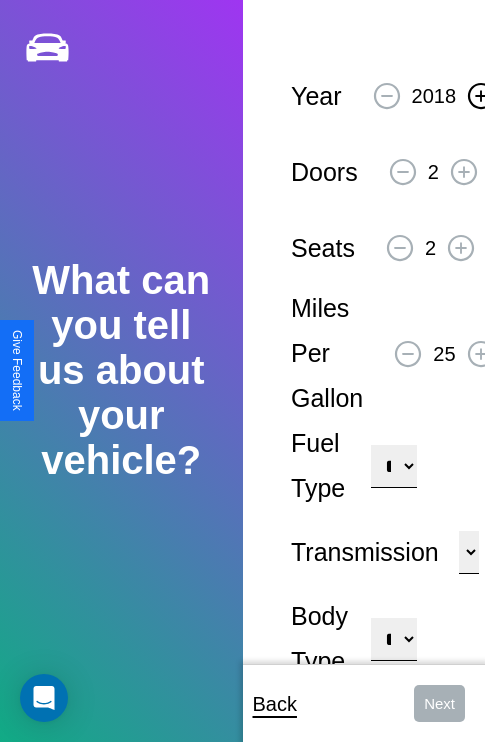 click 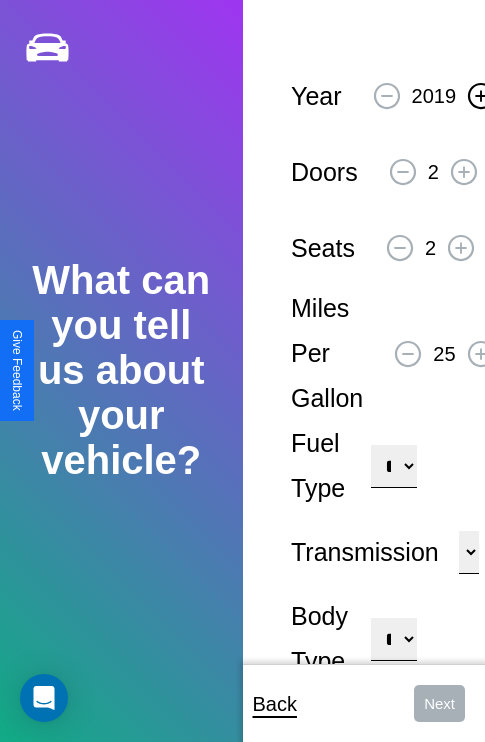 click on "**********" at bounding box center [393, 466] 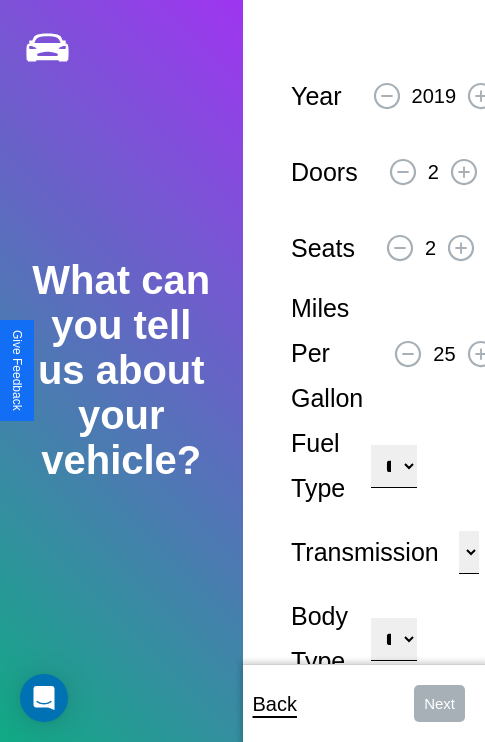 select on "********" 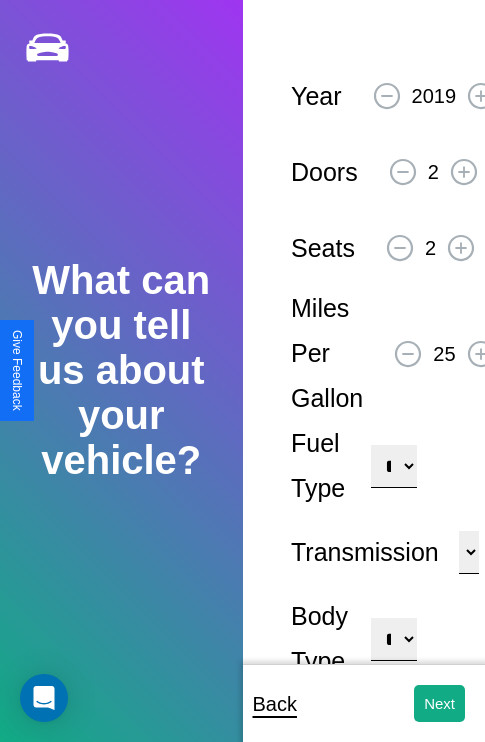 click on "**********" at bounding box center [393, 639] 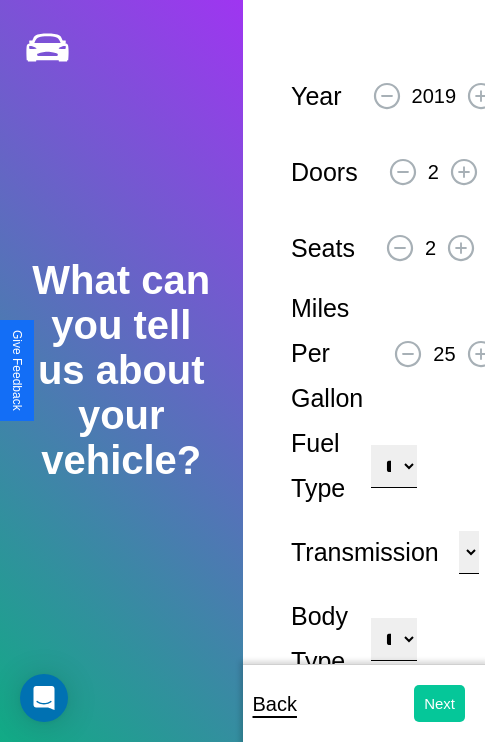 click on "Next" at bounding box center (439, 703) 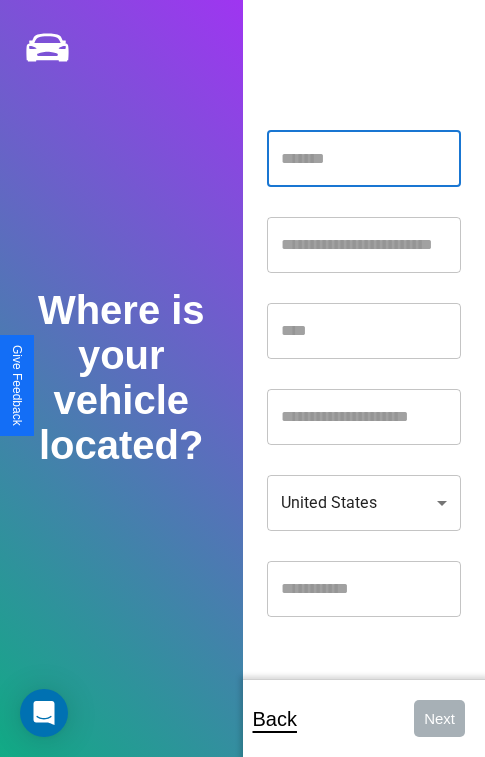 click at bounding box center (364, 159) 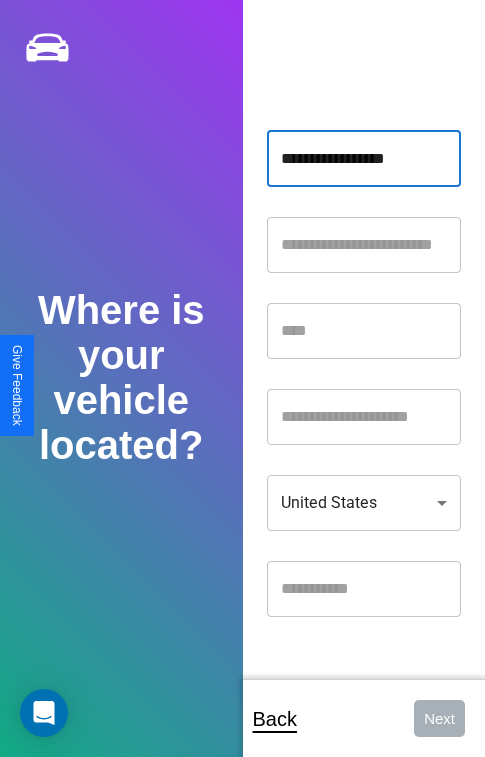 type on "**********" 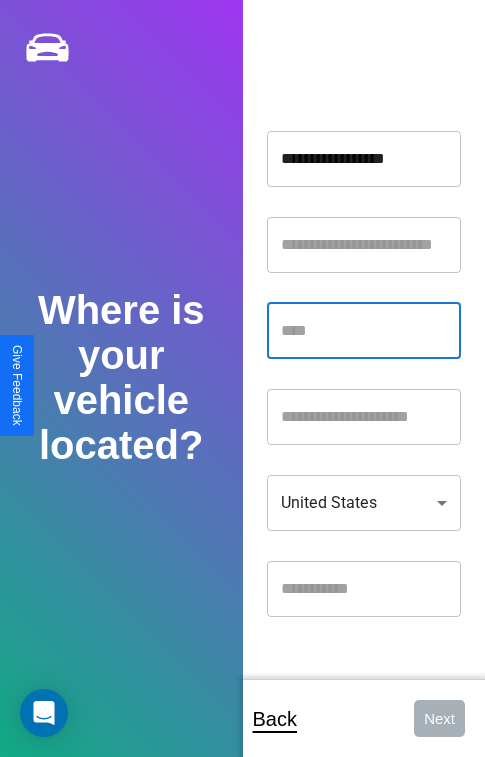 click at bounding box center [364, 331] 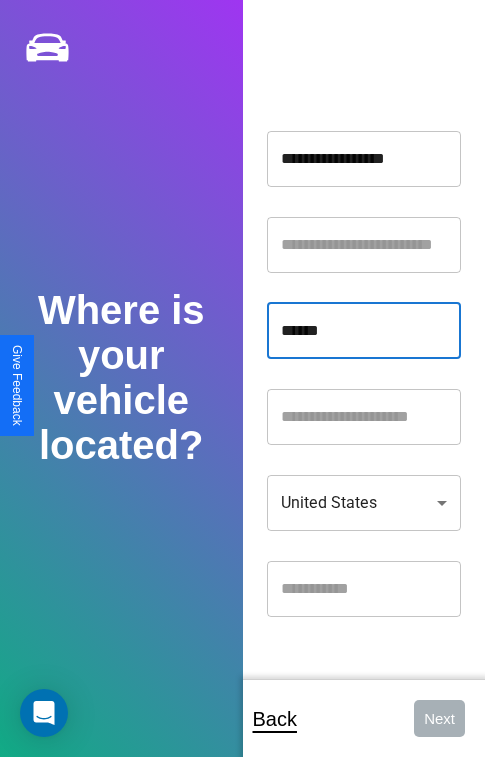 type on "******" 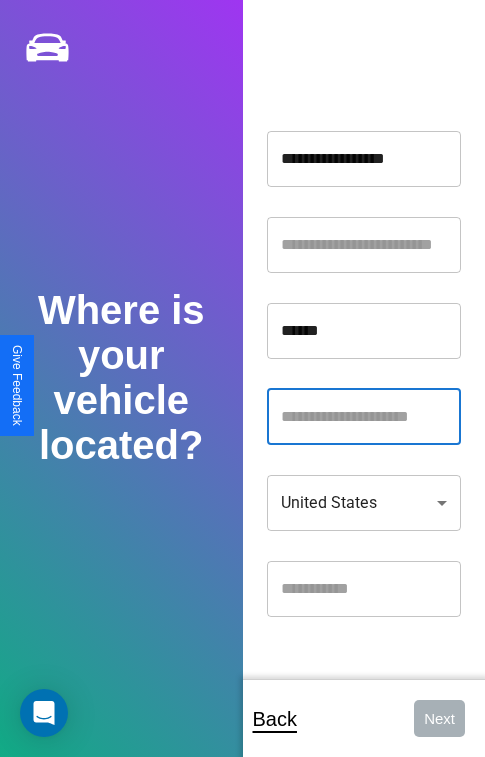 click at bounding box center [364, 417] 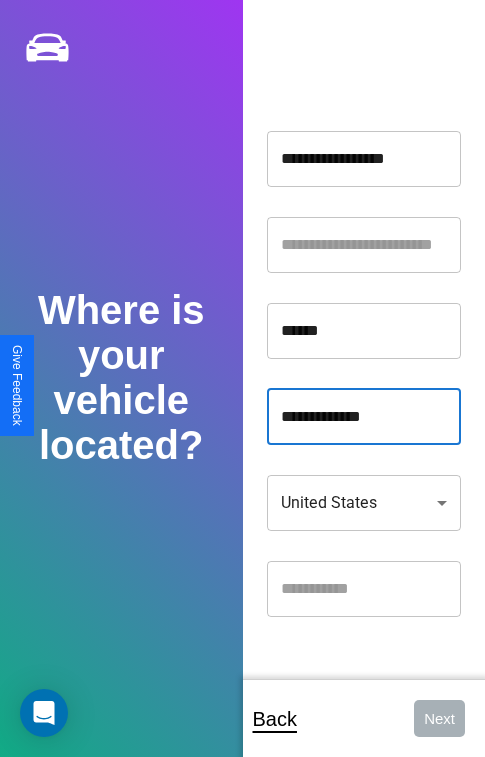 type on "**********" 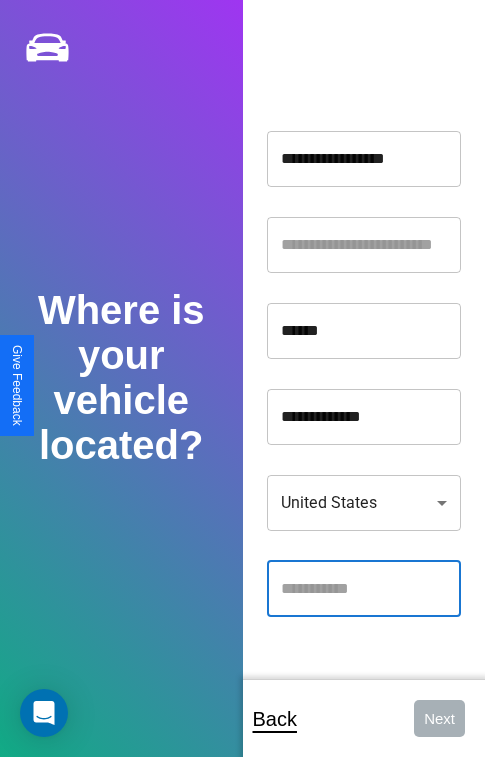 click at bounding box center [364, 589] 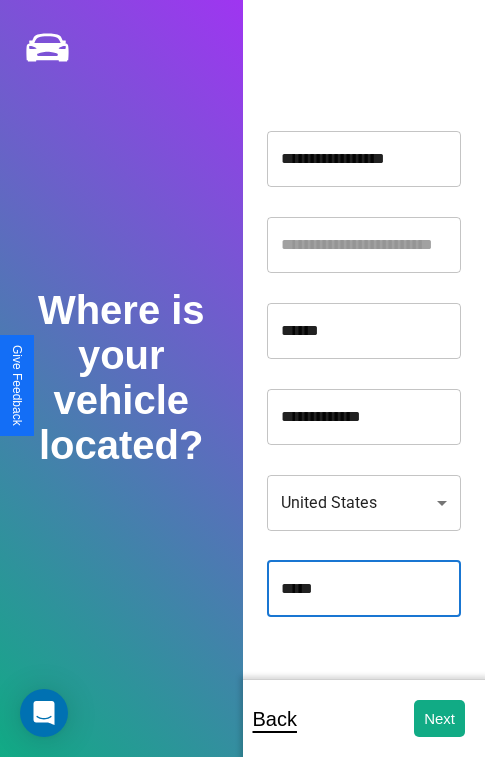 type on "*****" 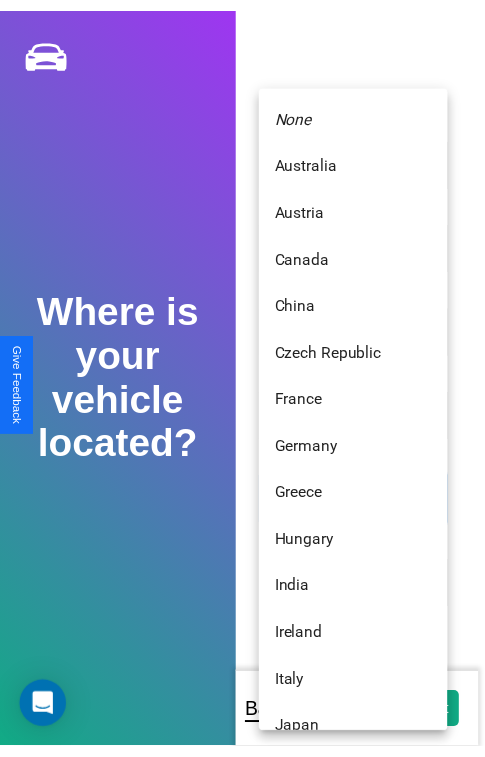 scroll, scrollTop: 459, scrollLeft: 0, axis: vertical 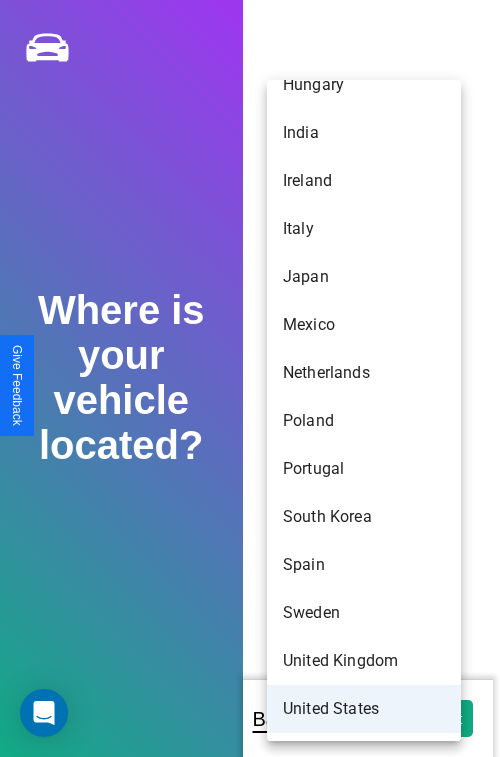 click on "United States" at bounding box center [364, 709] 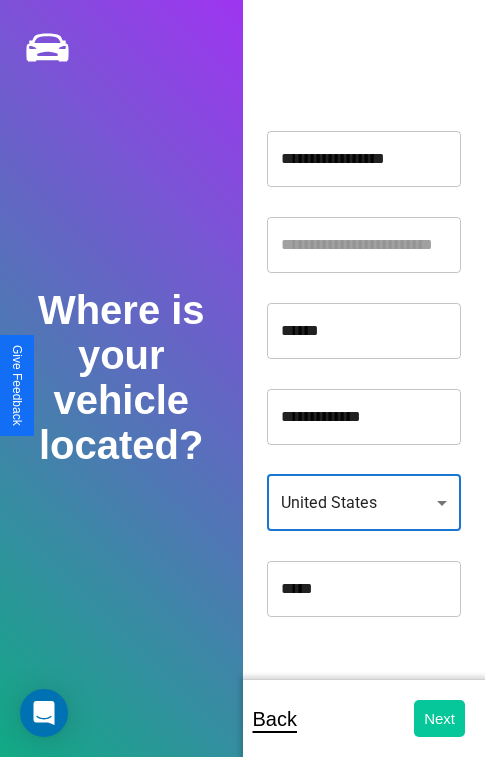click on "Next" at bounding box center (439, 718) 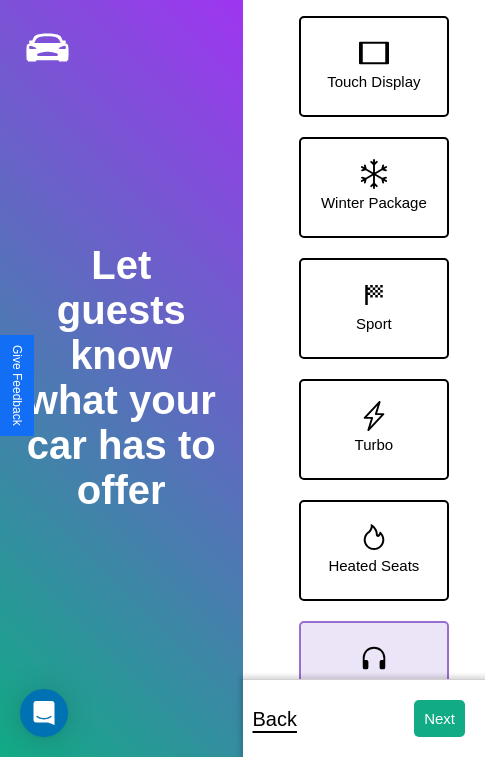 click 